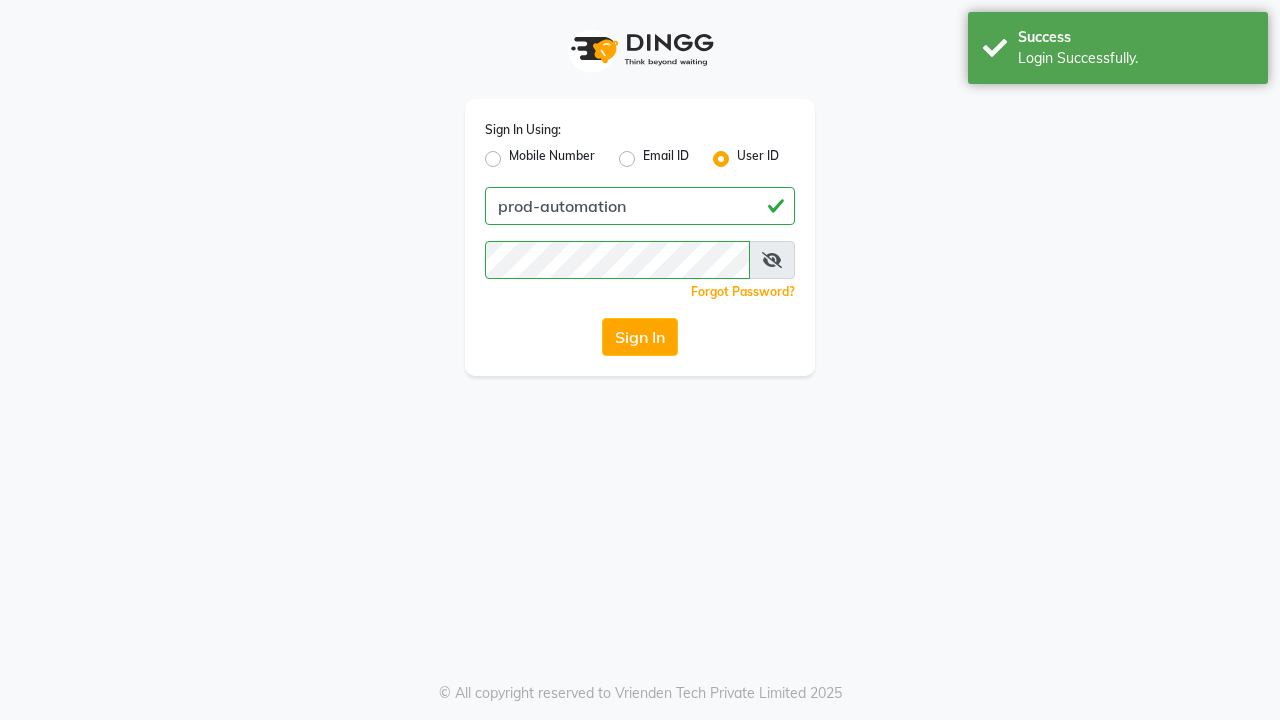 scroll, scrollTop: 0, scrollLeft: 0, axis: both 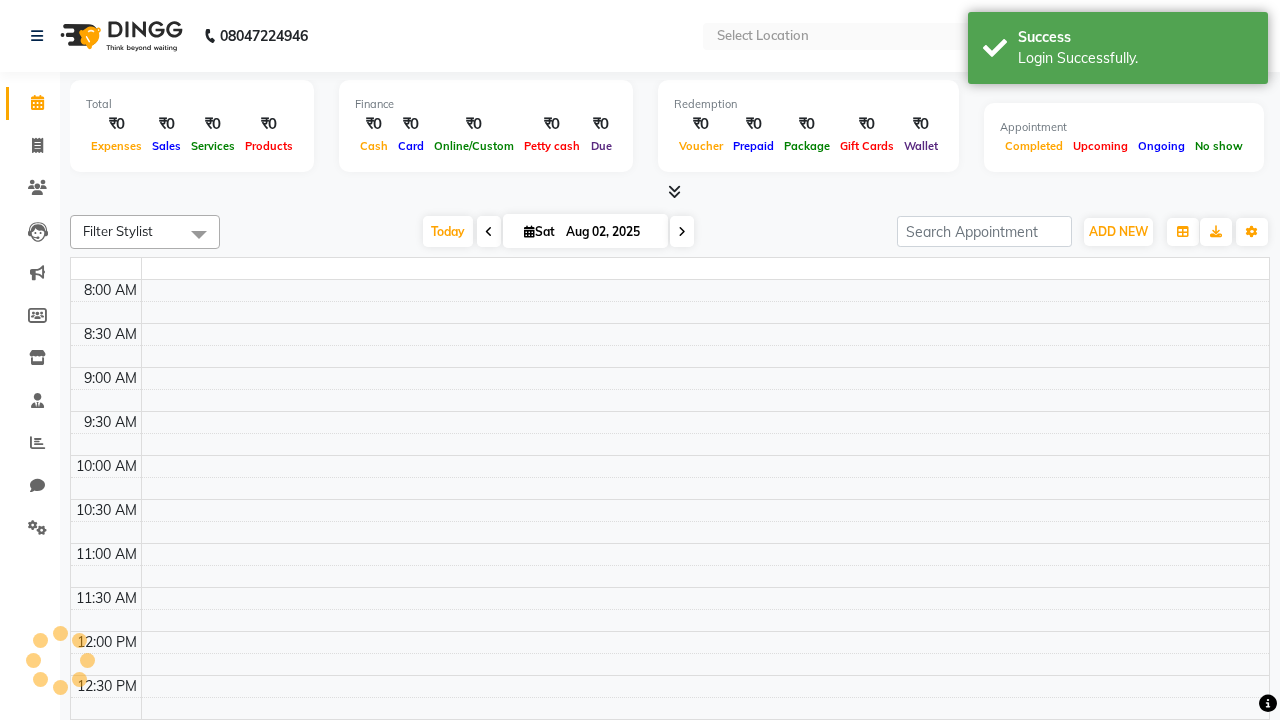 select on "en" 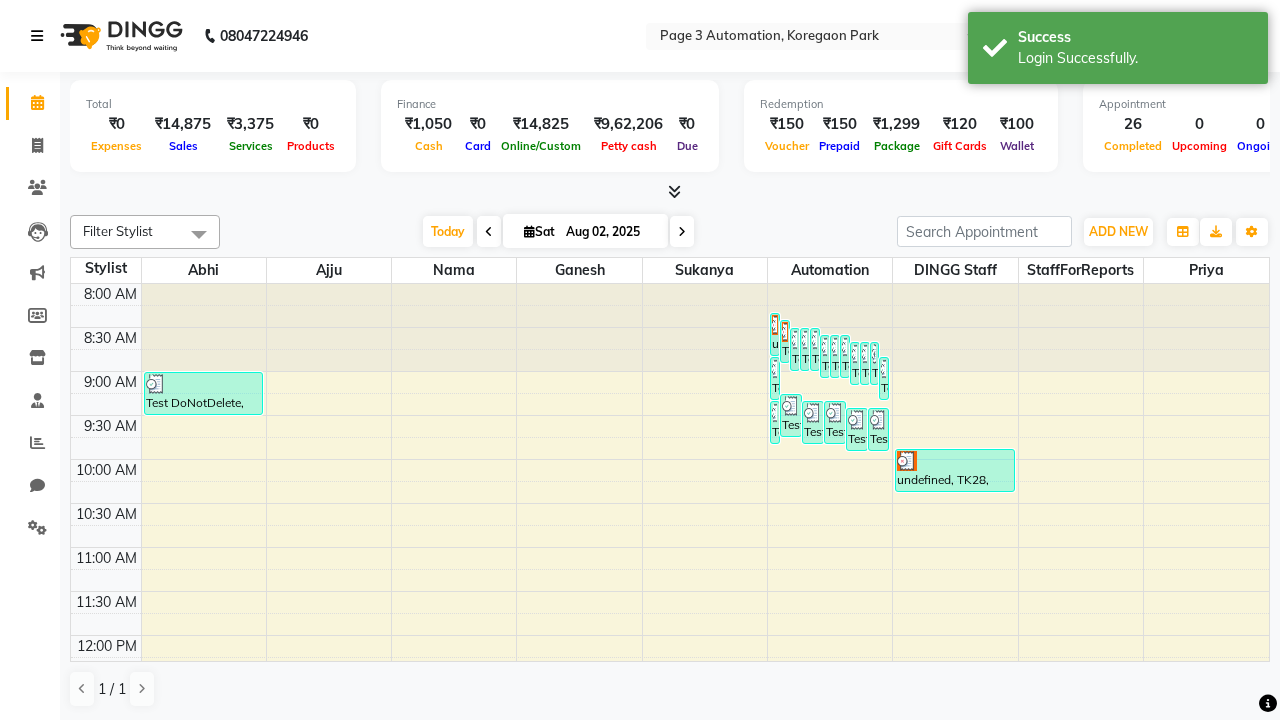 click at bounding box center (37, 36) 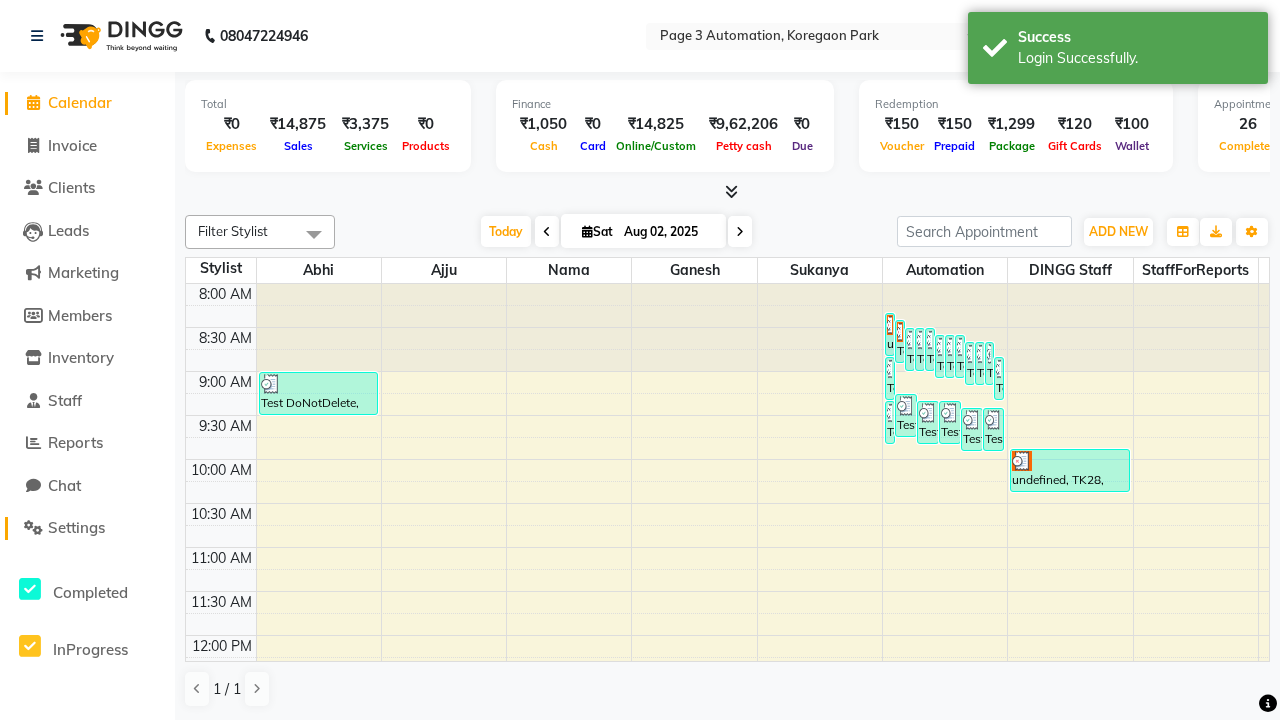 click on "Settings" 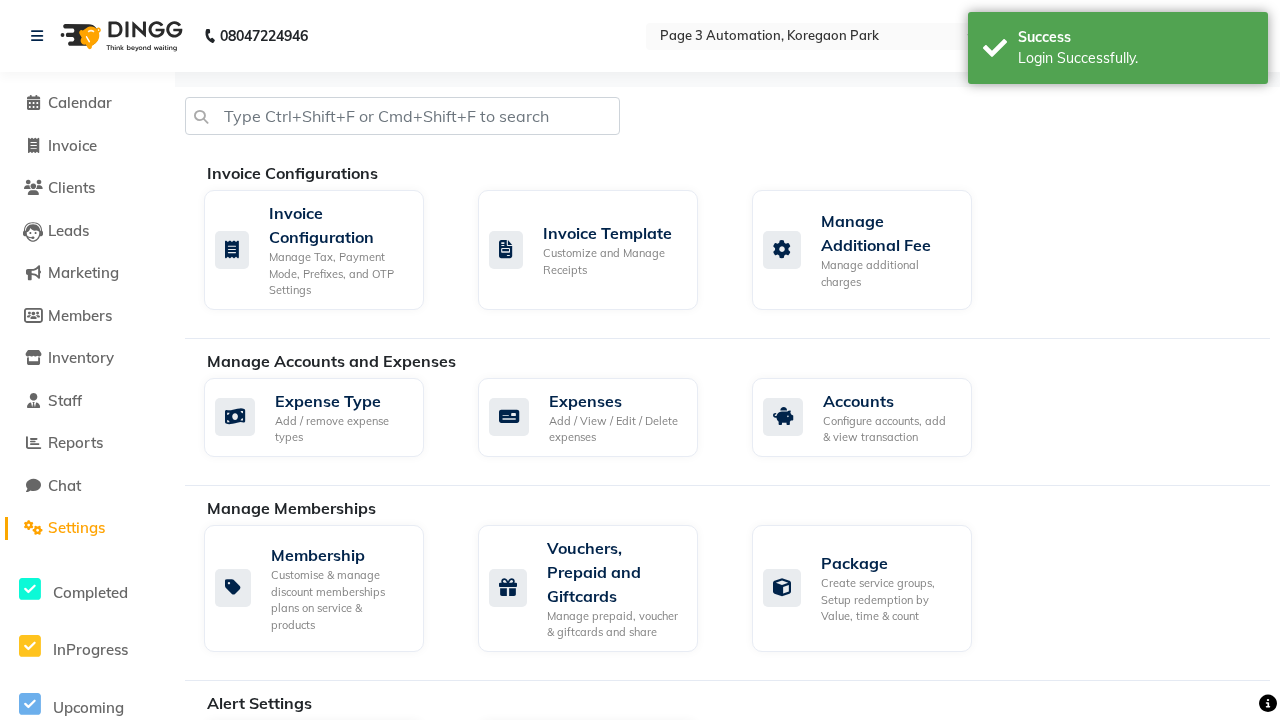click on "Manage reset opening cash, change password." 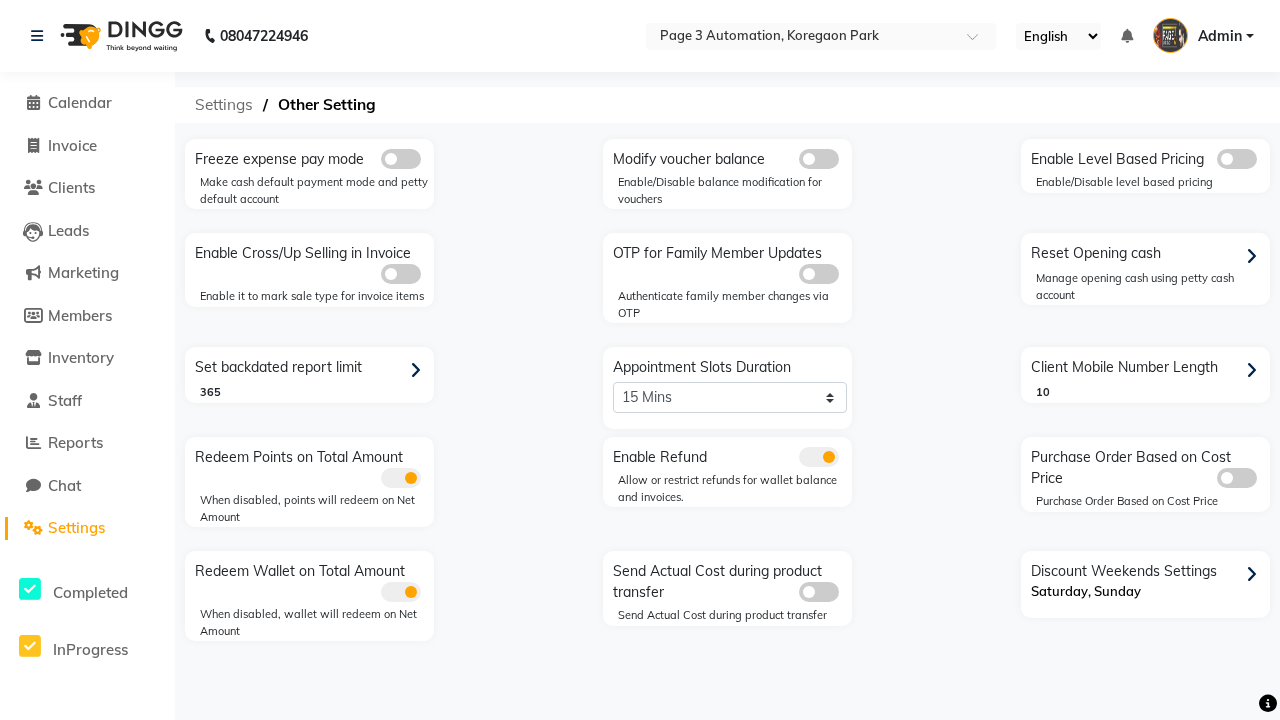 click on "Settings" 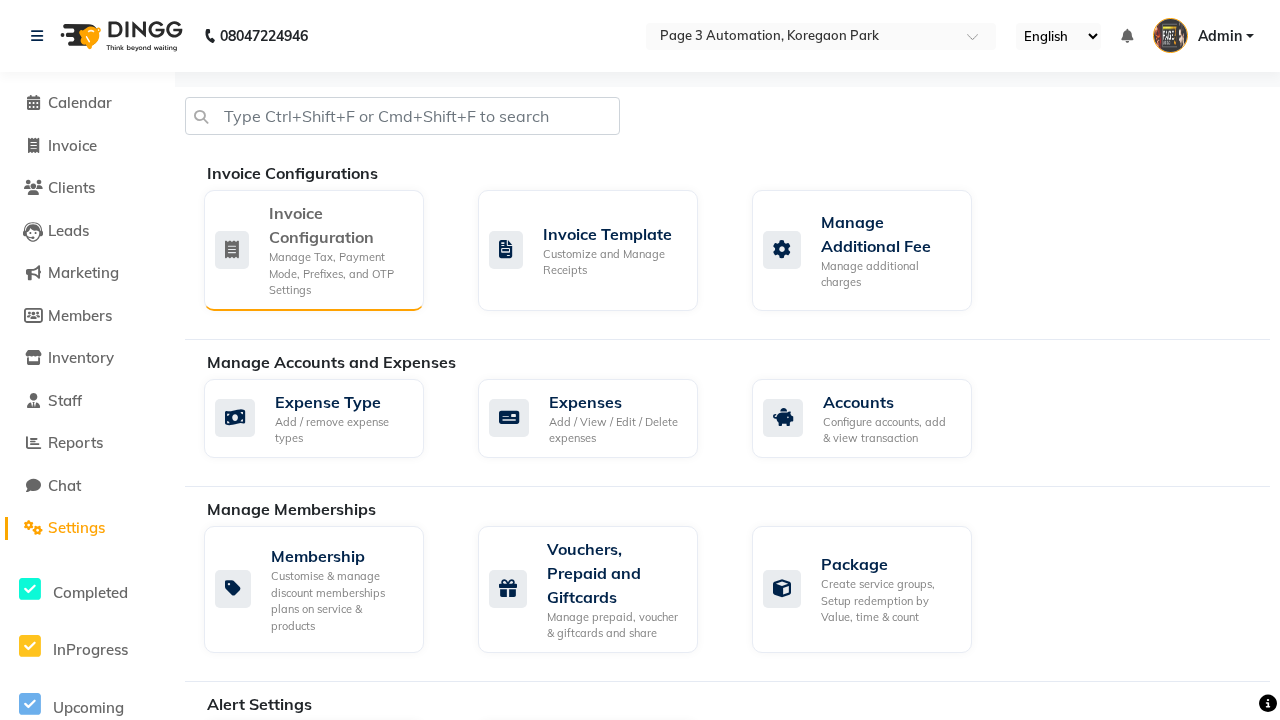 click on "Manage Tax, Payment Mode, Prefixes, and OTP Settings" 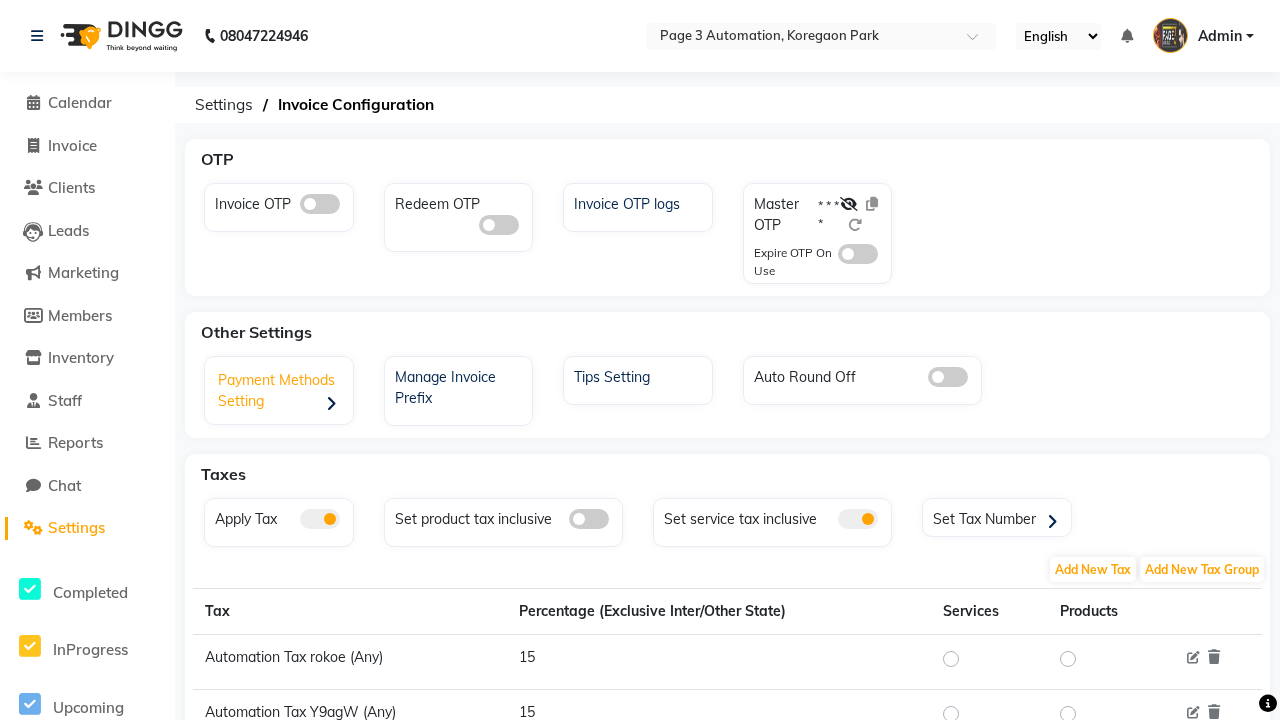 click on "Payment Methods Setting" 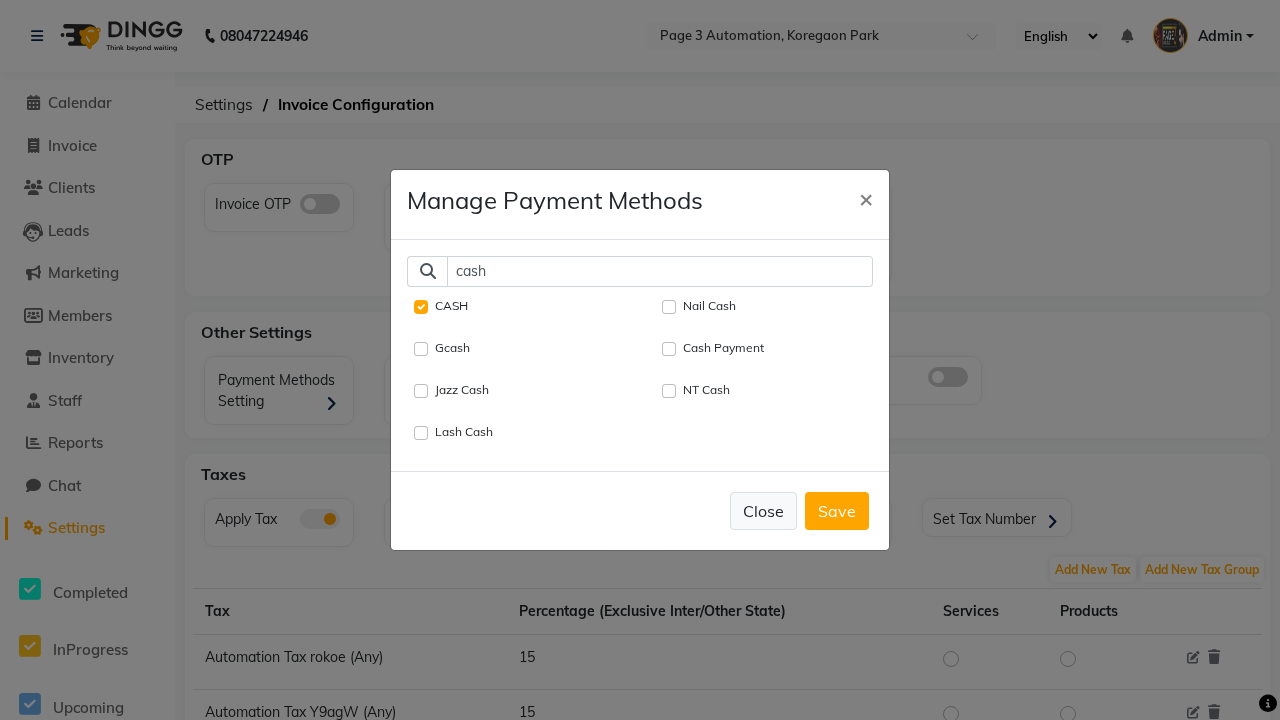 type on "cash" 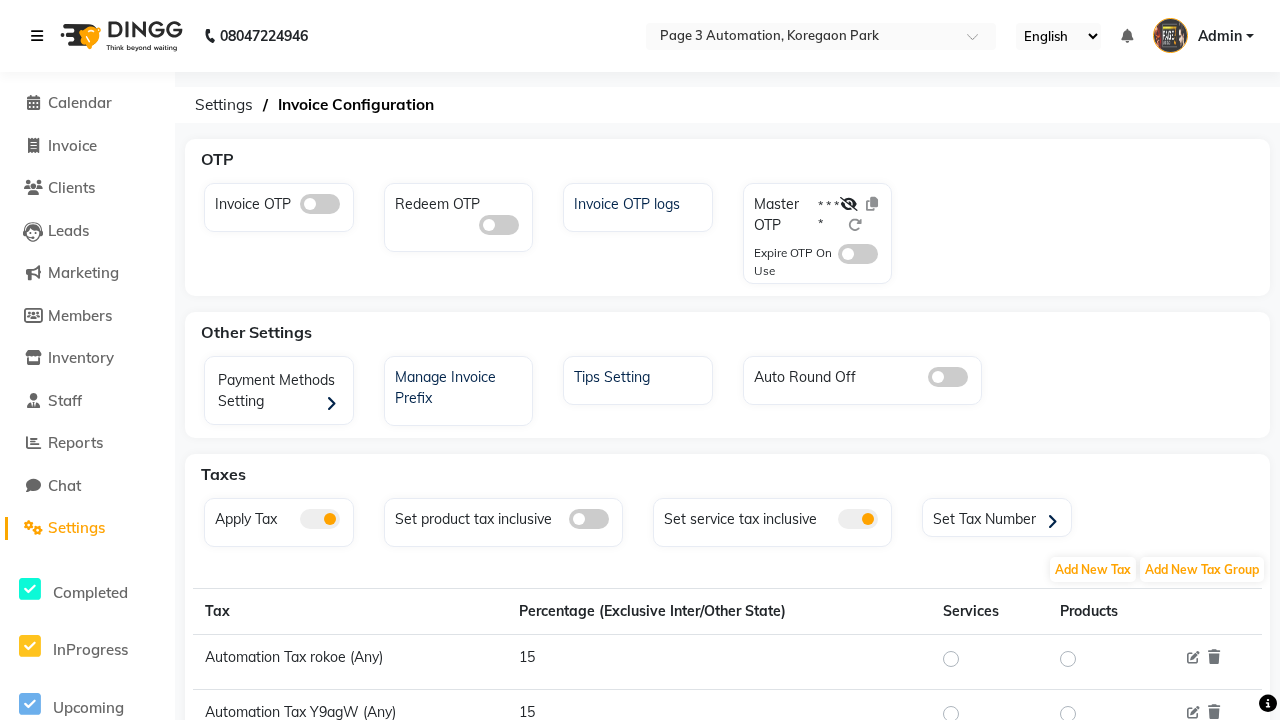 click at bounding box center (37, 36) 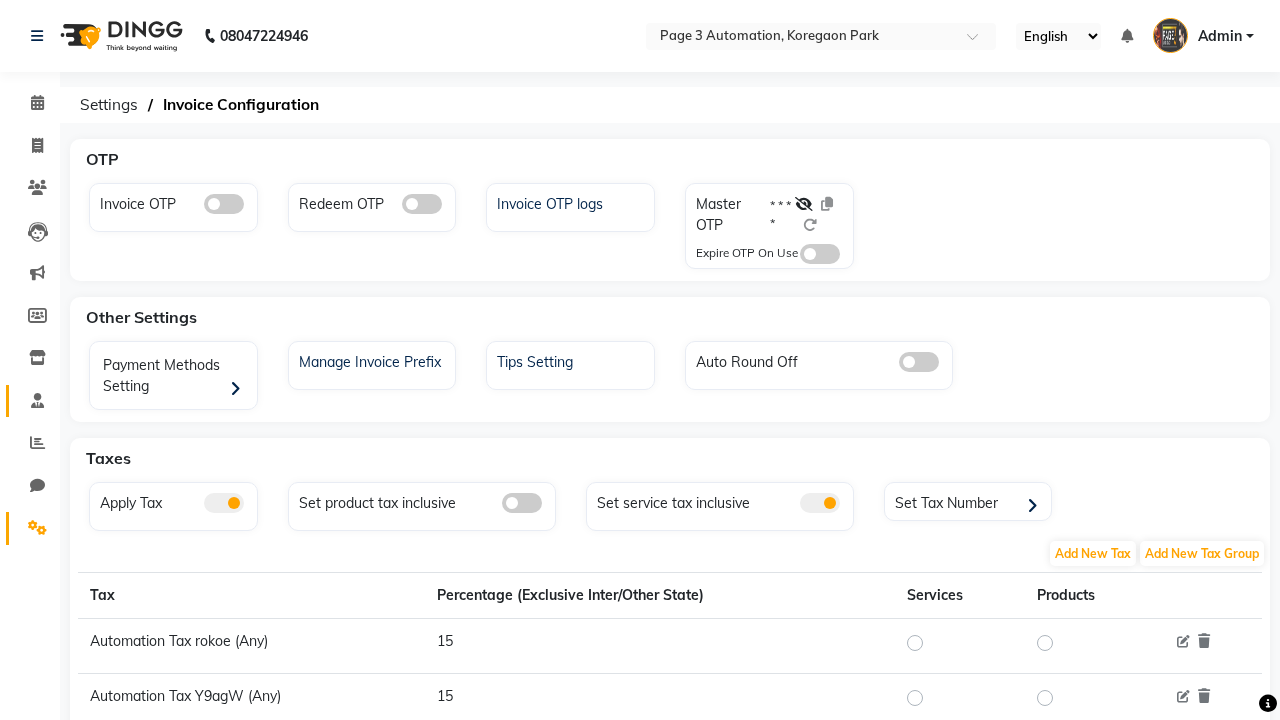 click 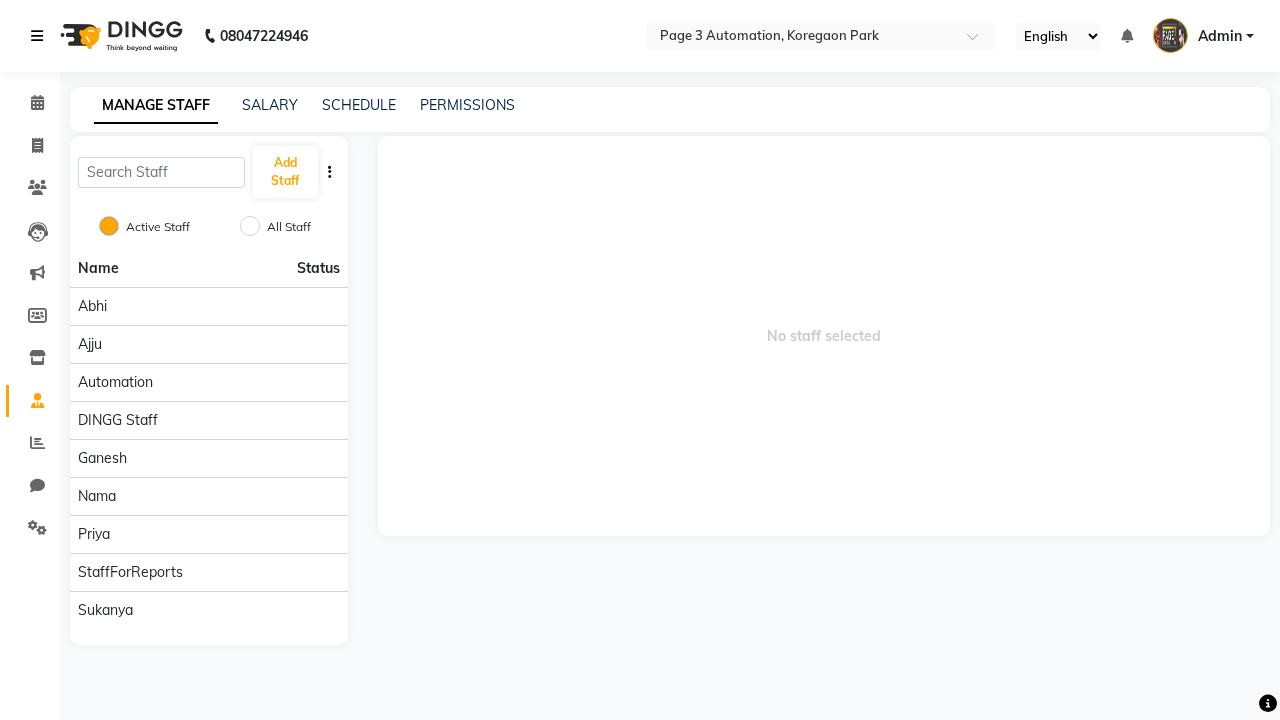click at bounding box center (37, 36) 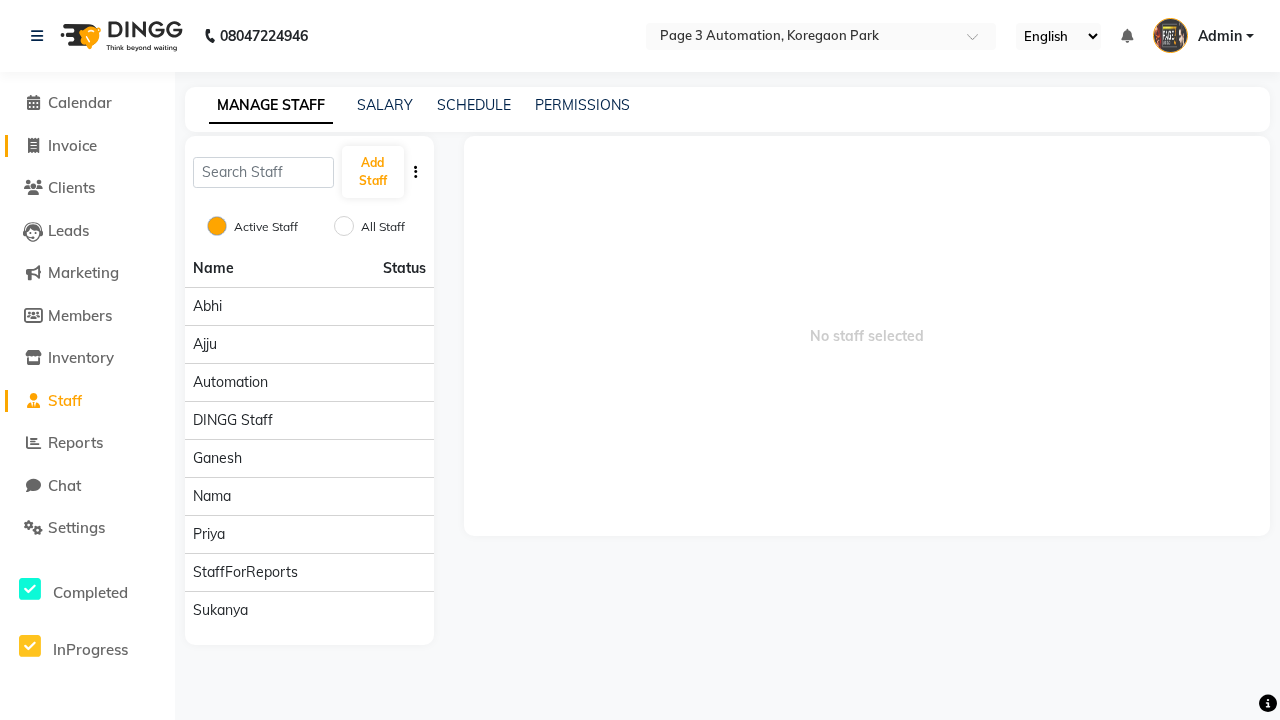 click on "Invoice" 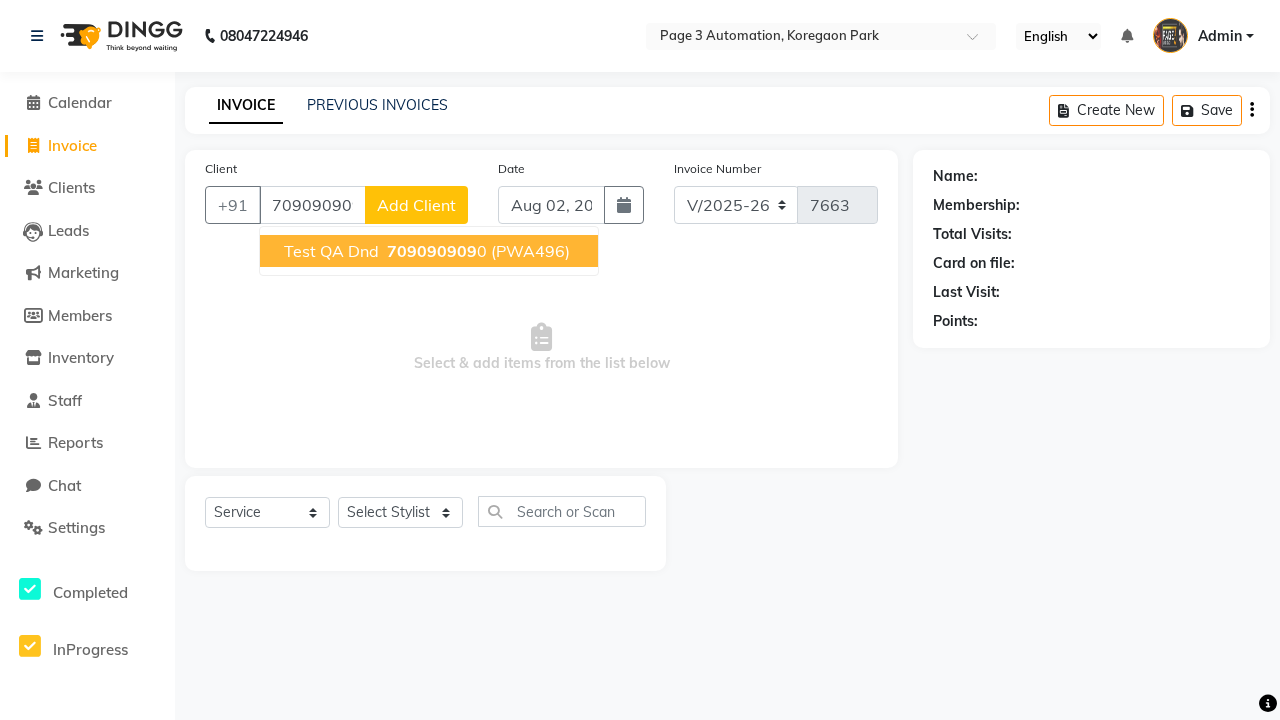 click on "709090909" at bounding box center (432, 251) 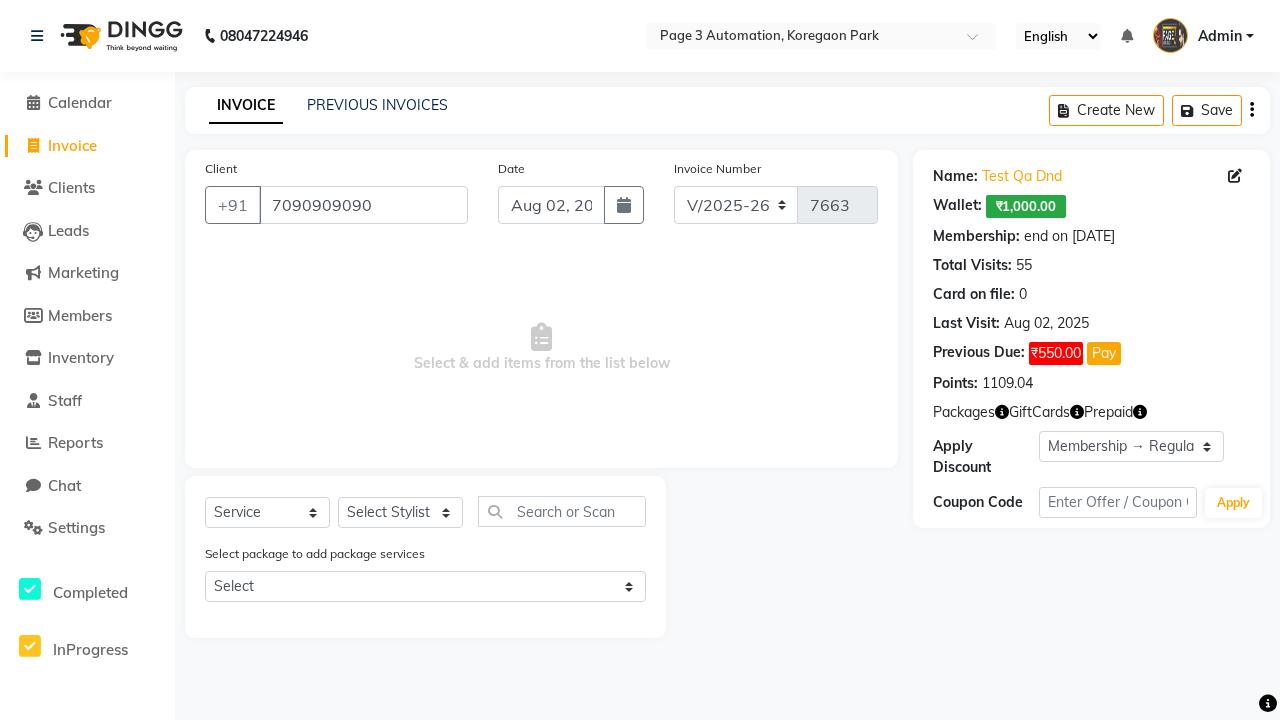 select on "0:" 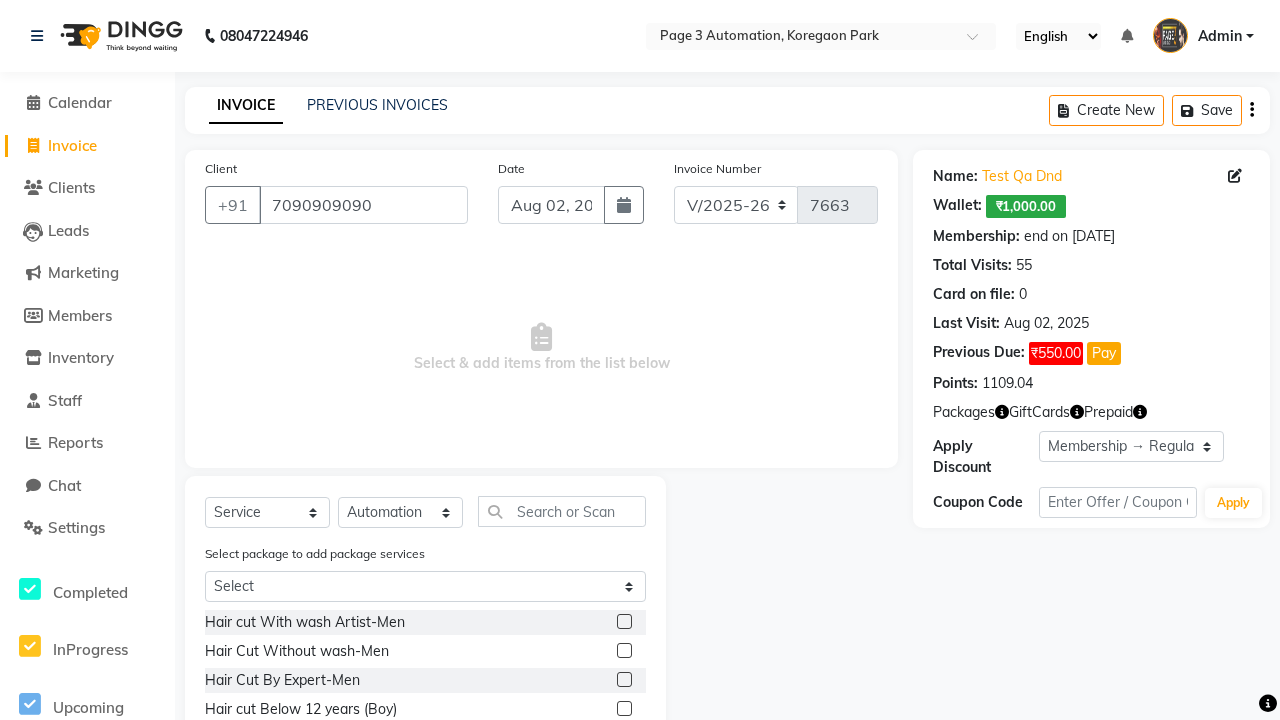 click 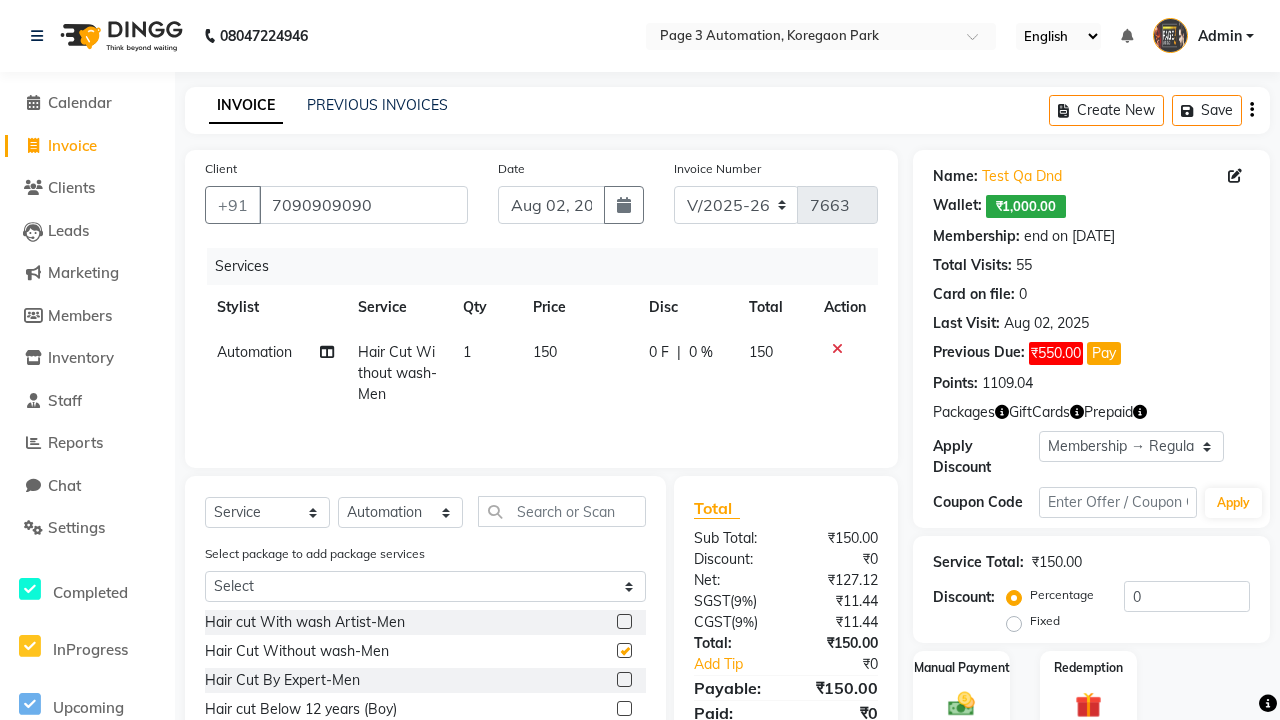 checkbox on "false" 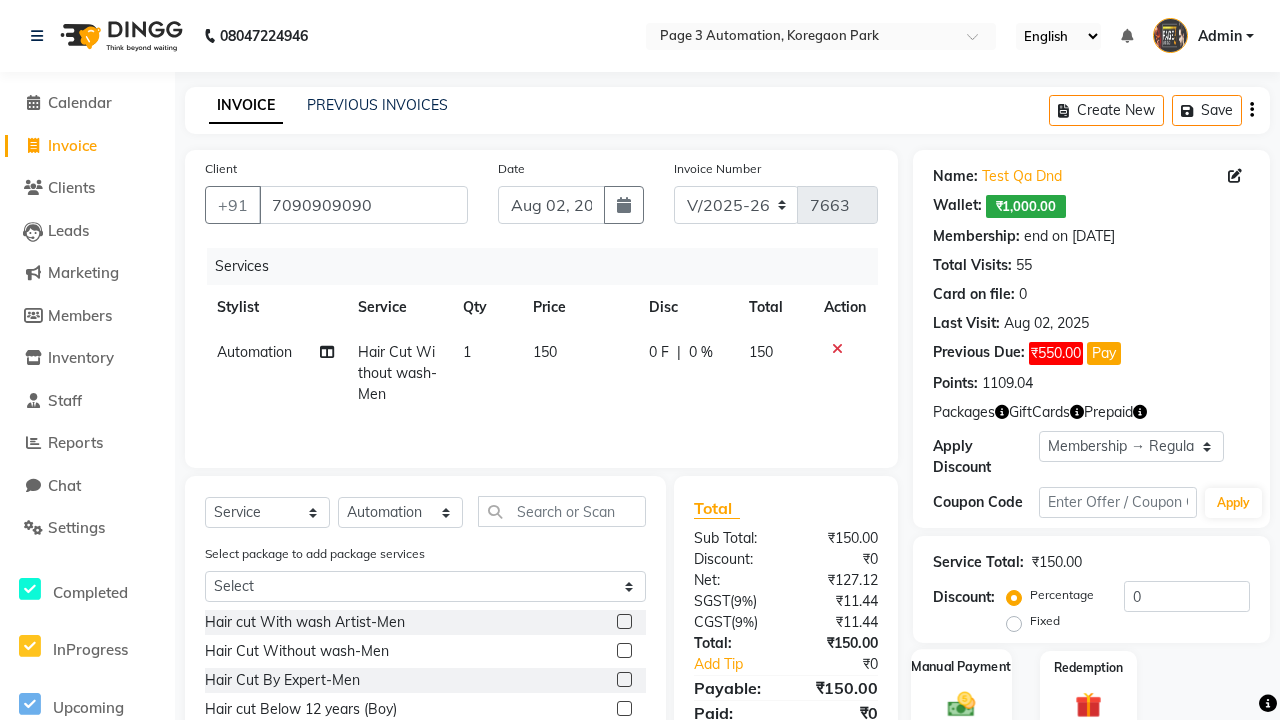 click 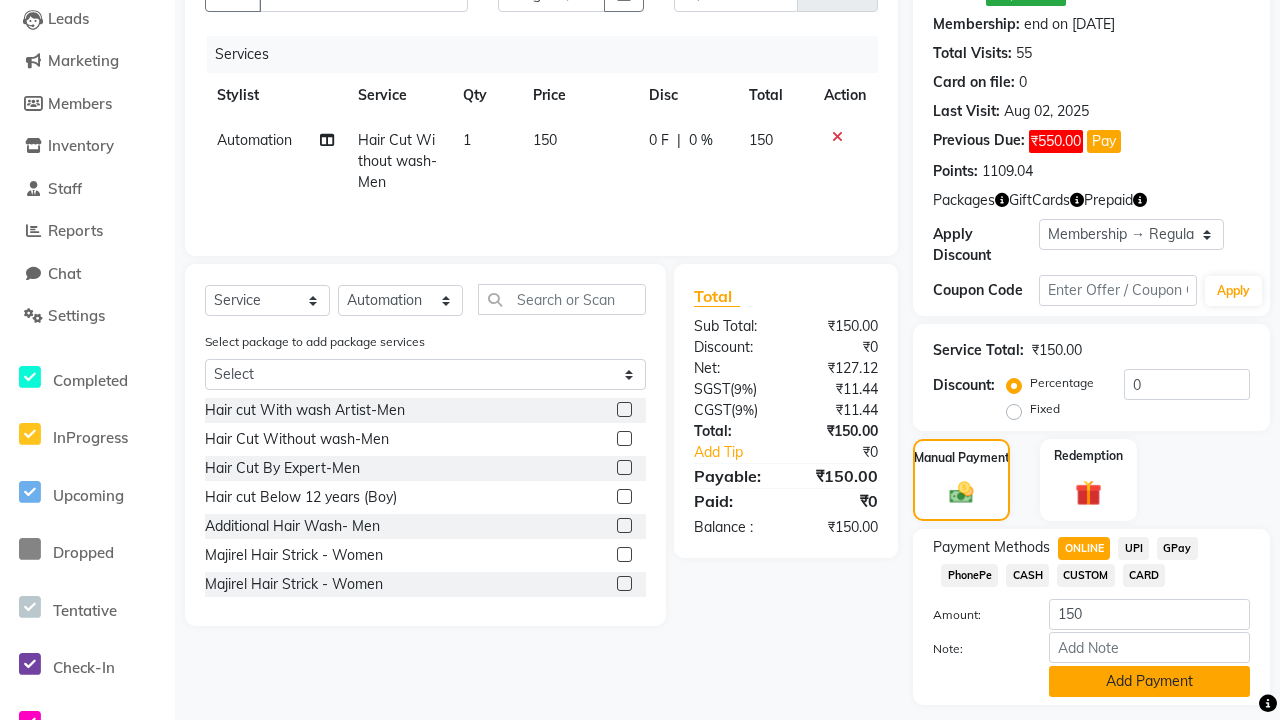 click on "Add Payment" 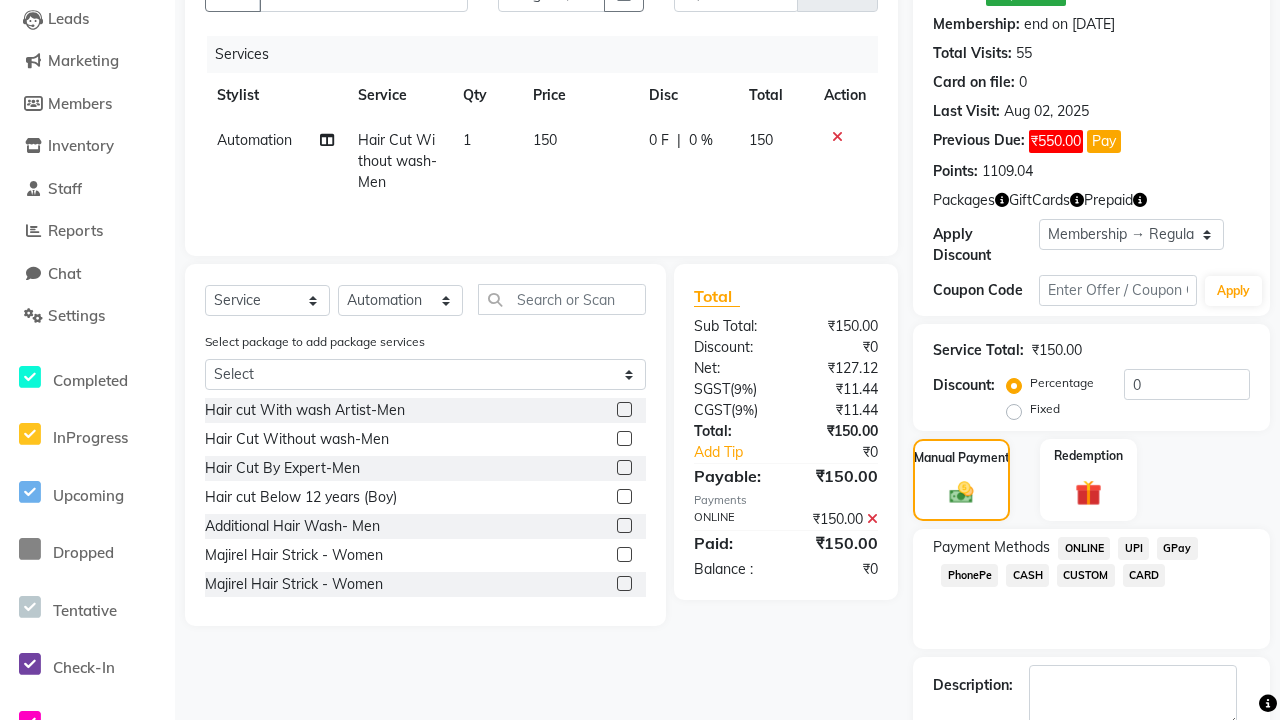 scroll, scrollTop: 325, scrollLeft: 0, axis: vertical 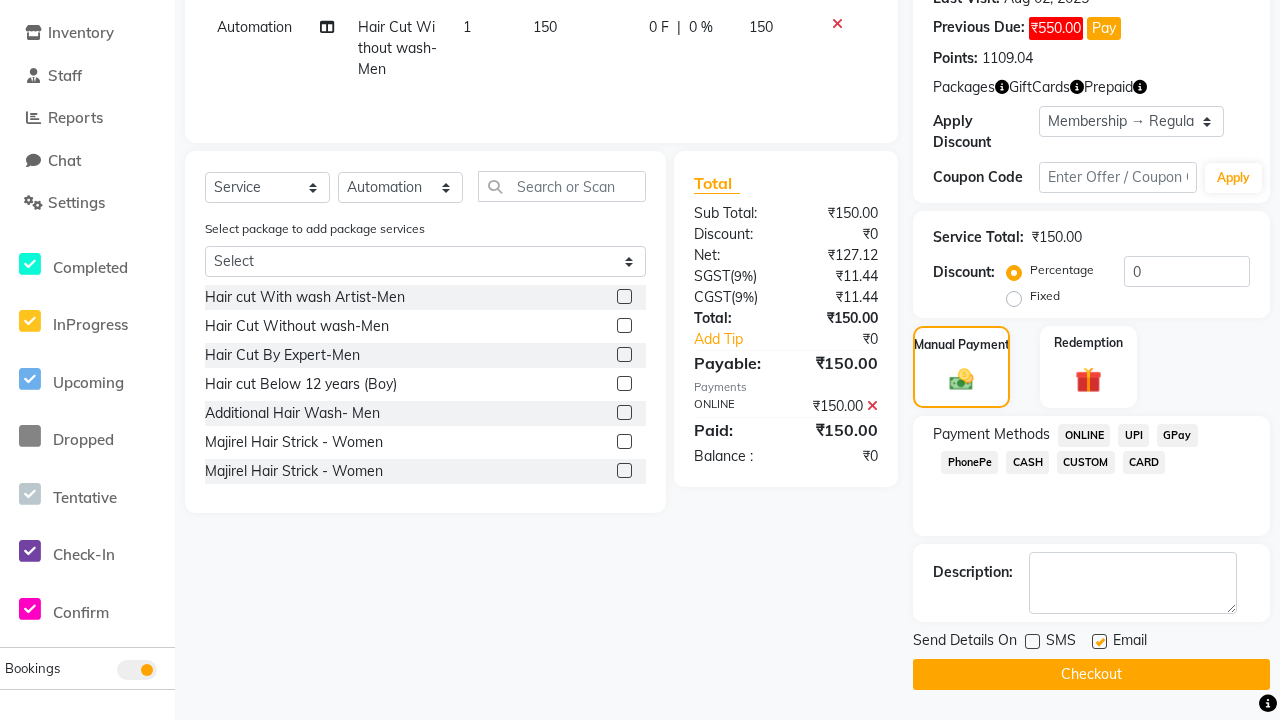 click 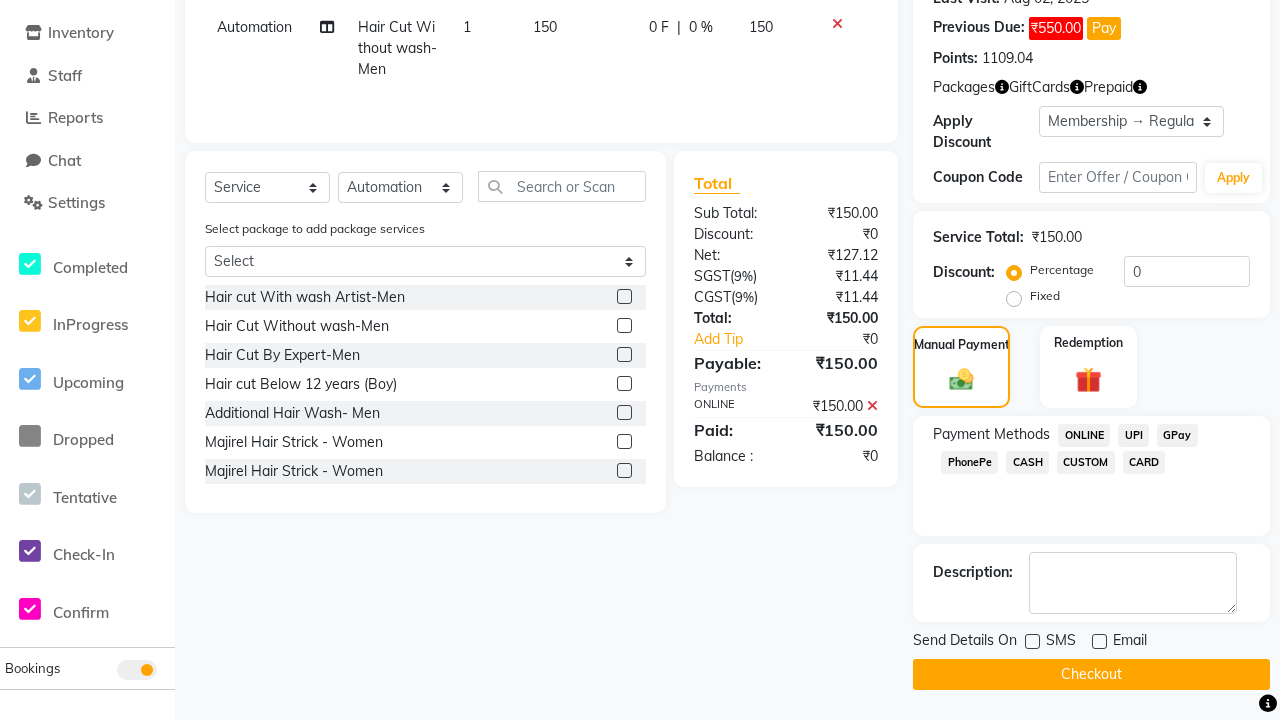 click on "Checkout" 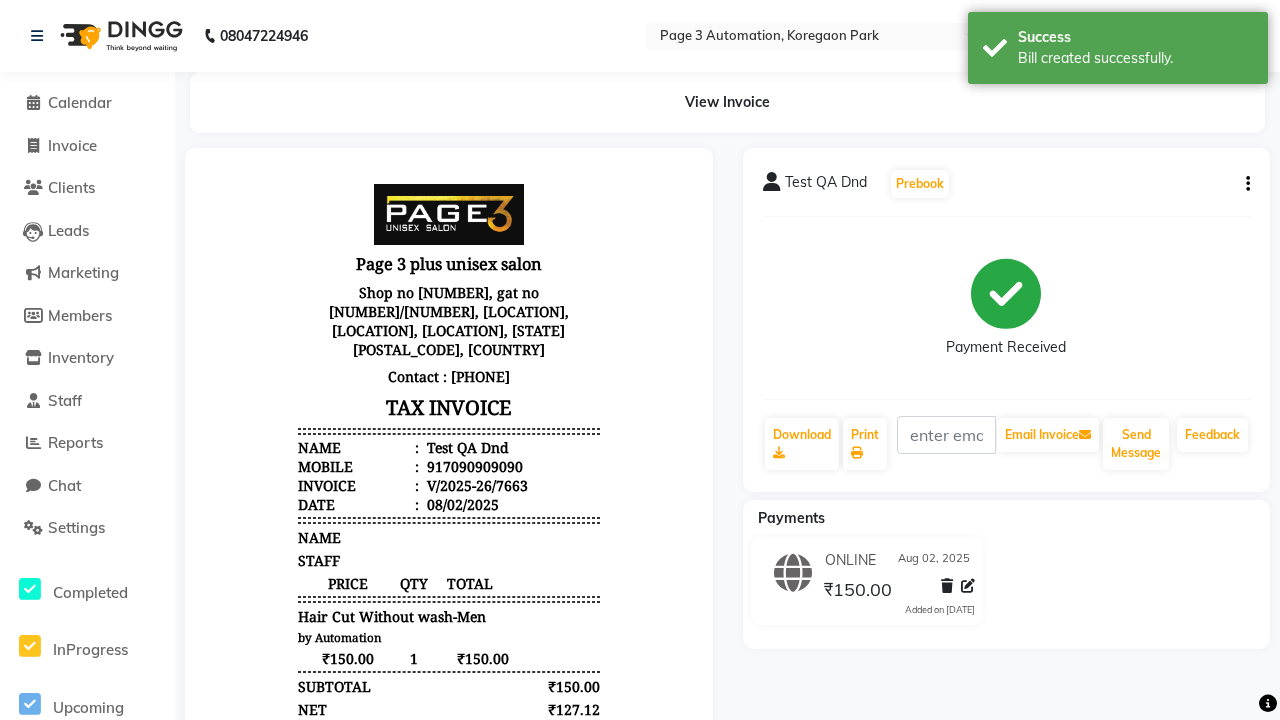 scroll, scrollTop: 0, scrollLeft: 0, axis: both 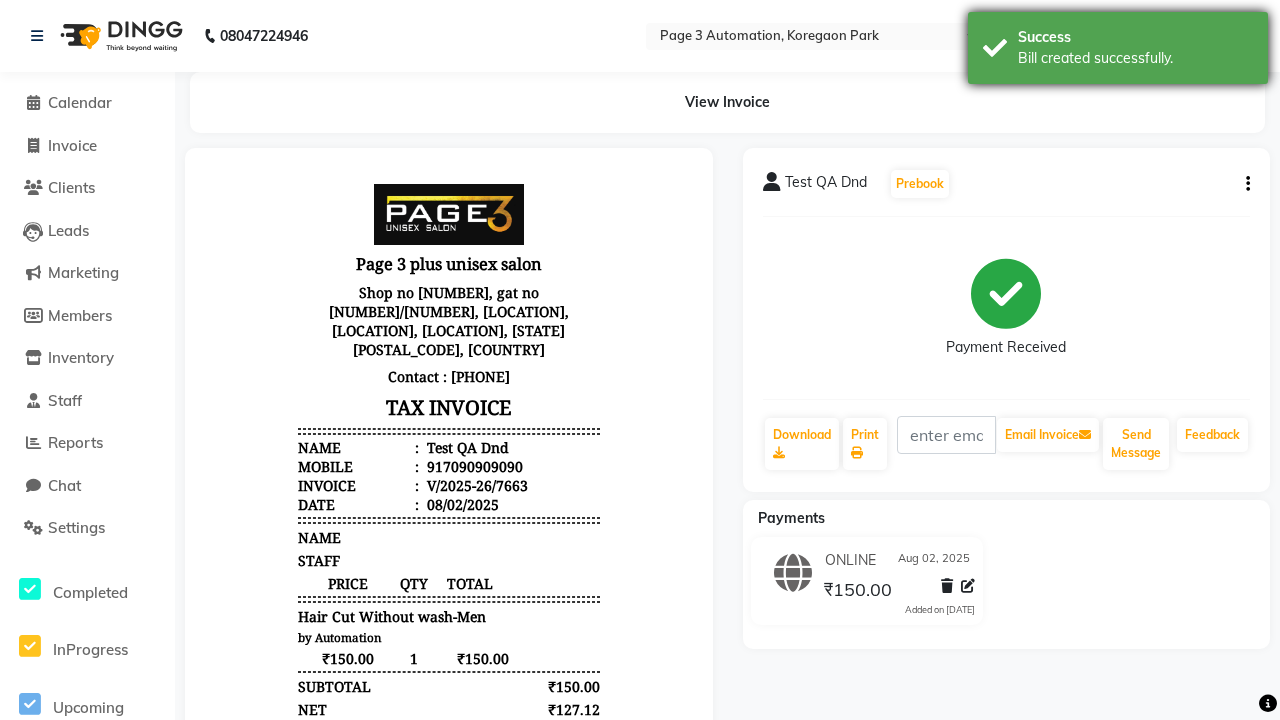 click on "Bill created successfully." at bounding box center [1135, 58] 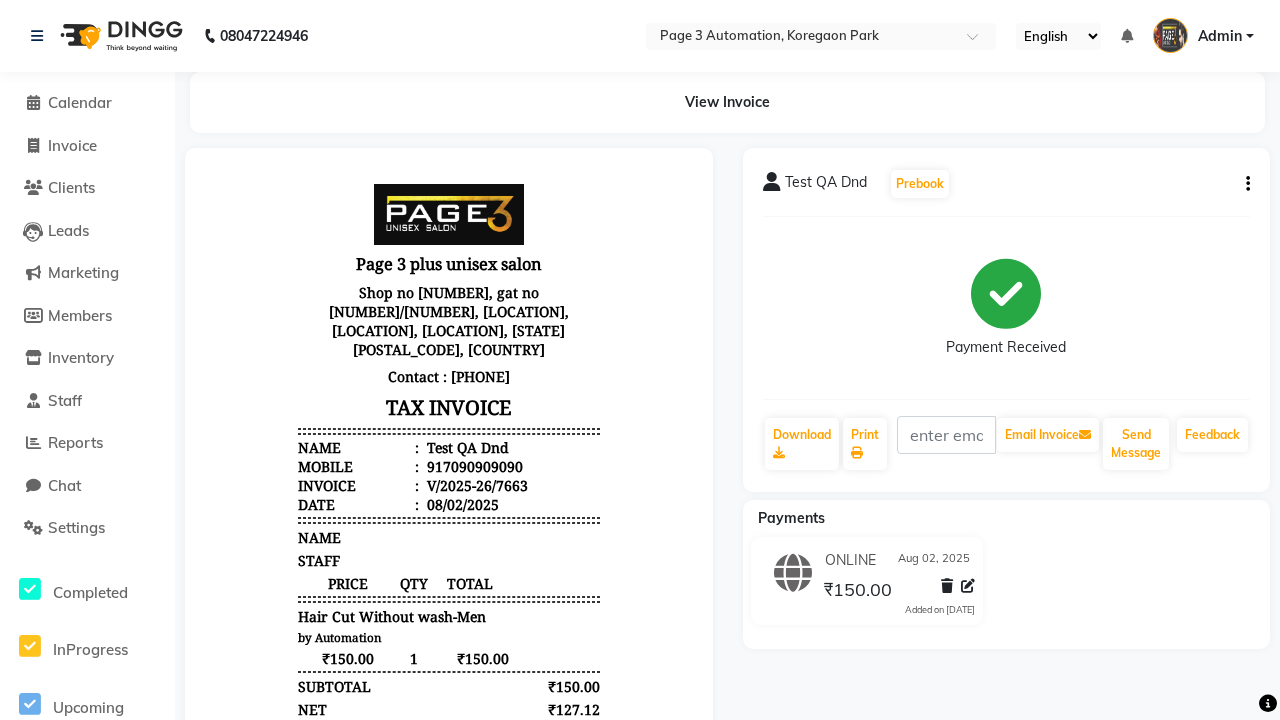 click 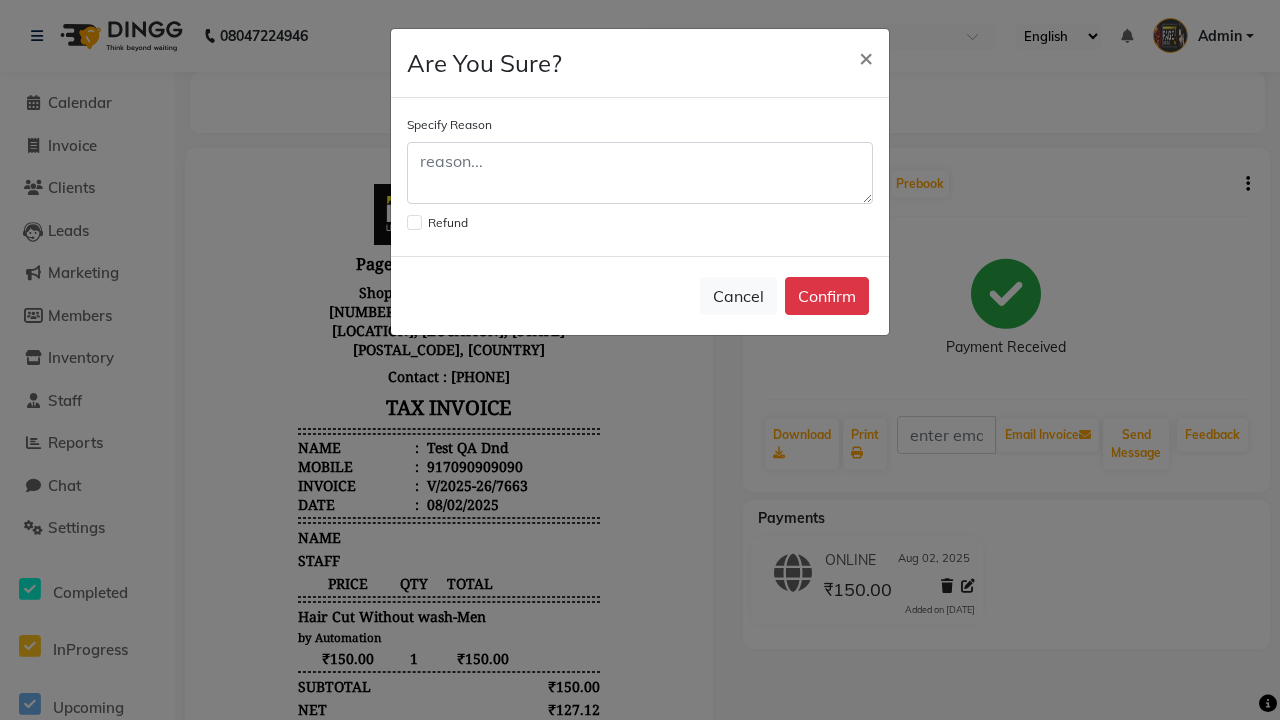 click 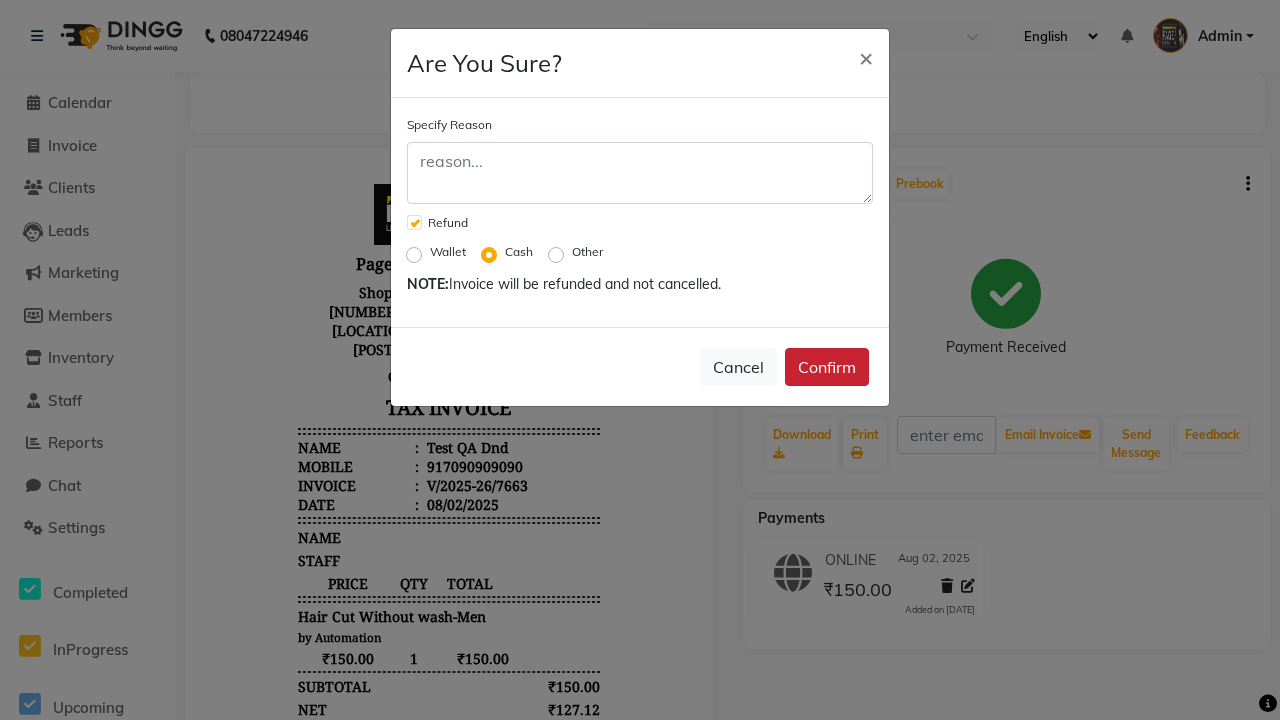 click on "Confirm" 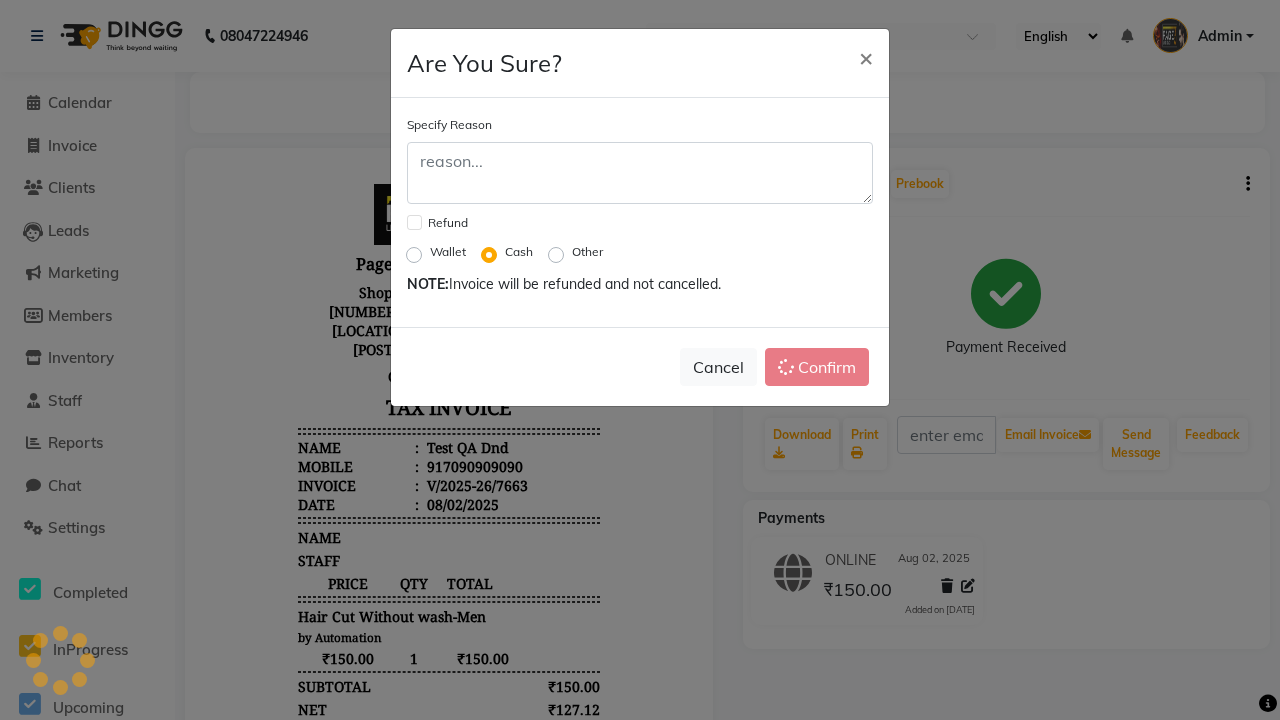 checkbox on "false" 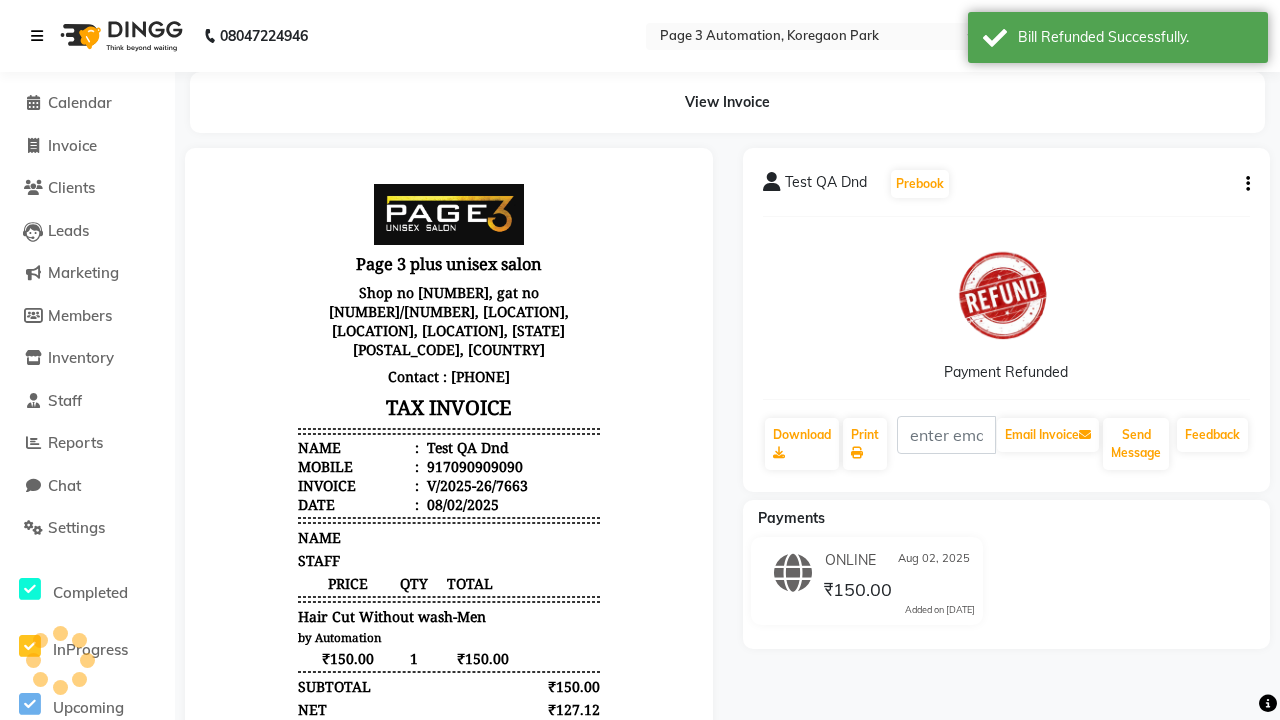 click at bounding box center (37, 36) 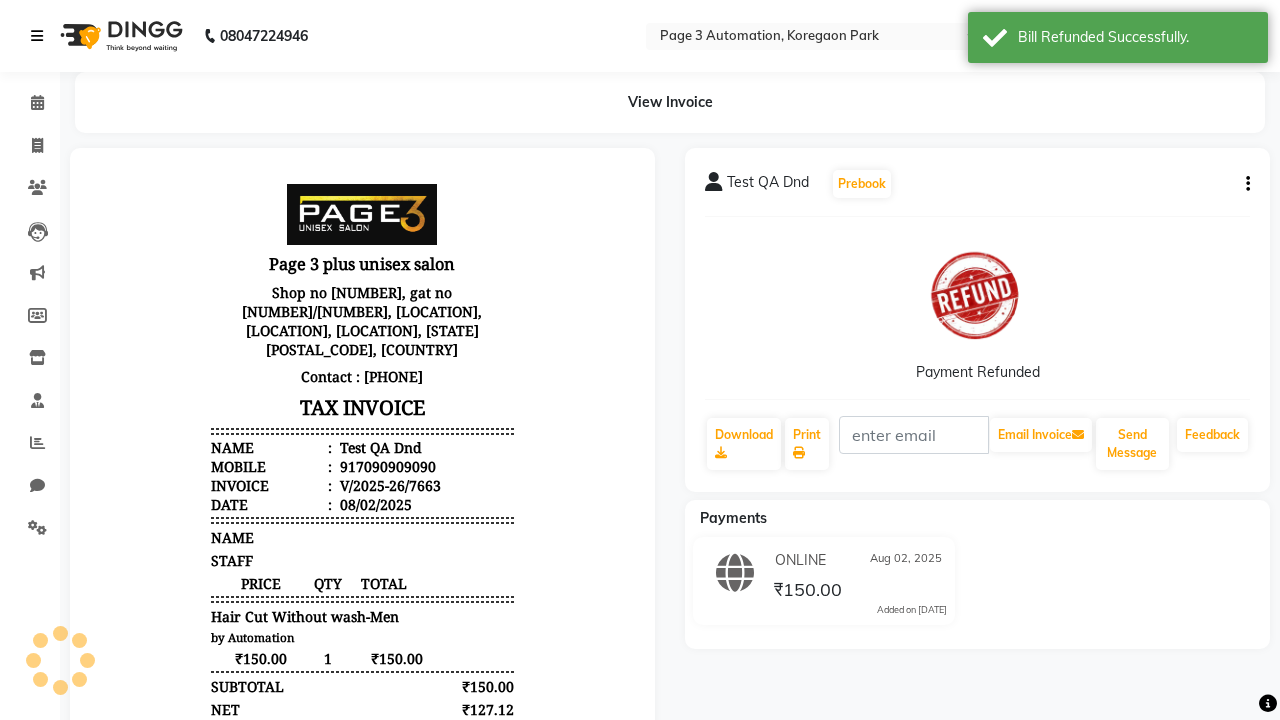 scroll, scrollTop: 8, scrollLeft: 0, axis: vertical 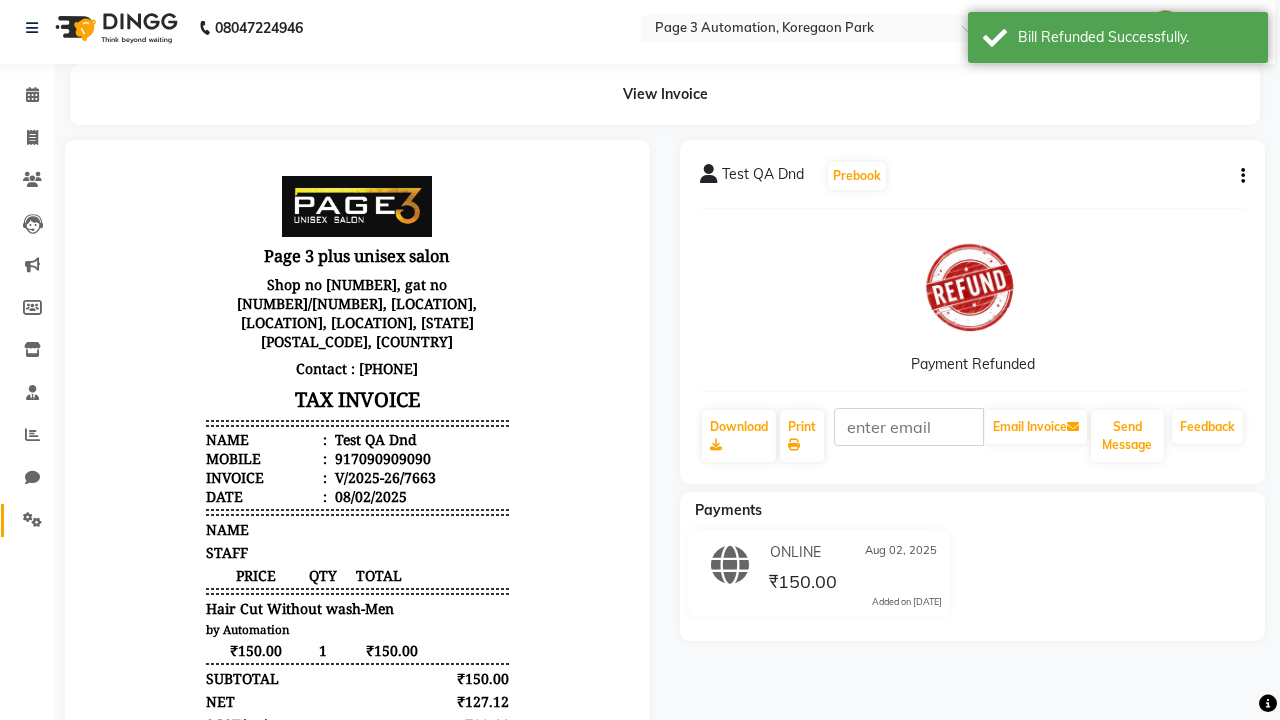 click 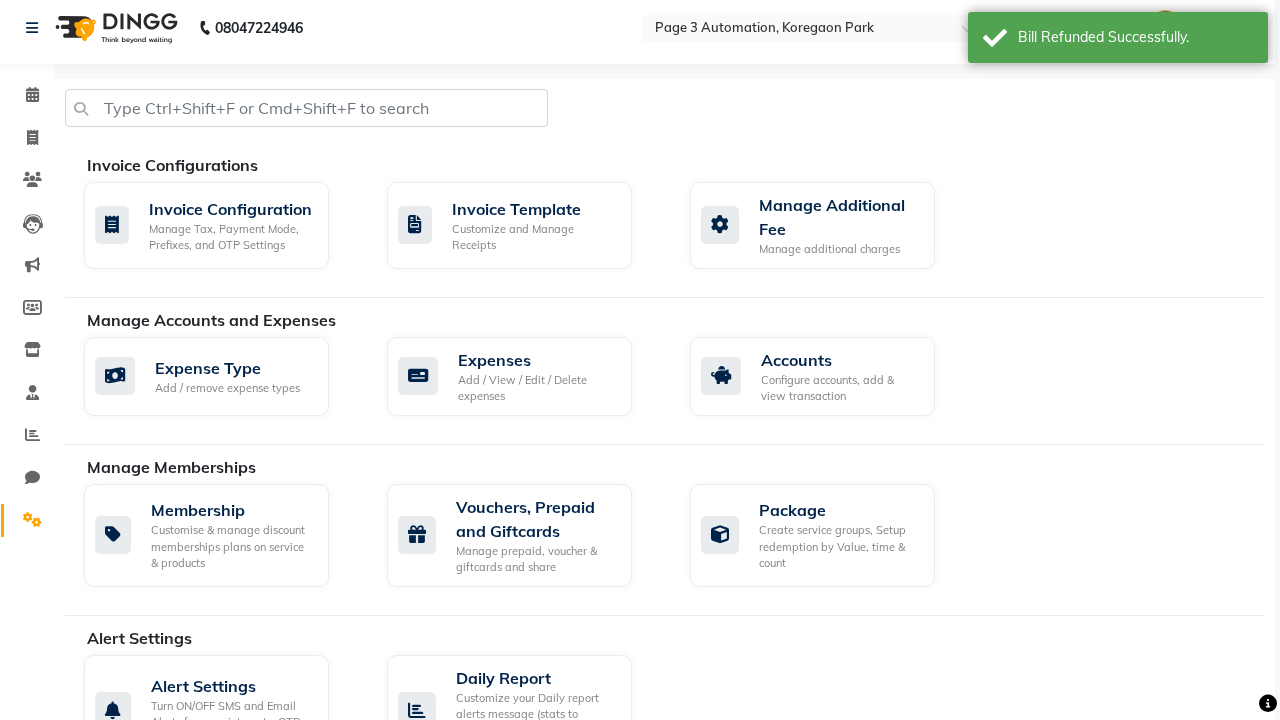 click on "Manage reset opening cash, change password." 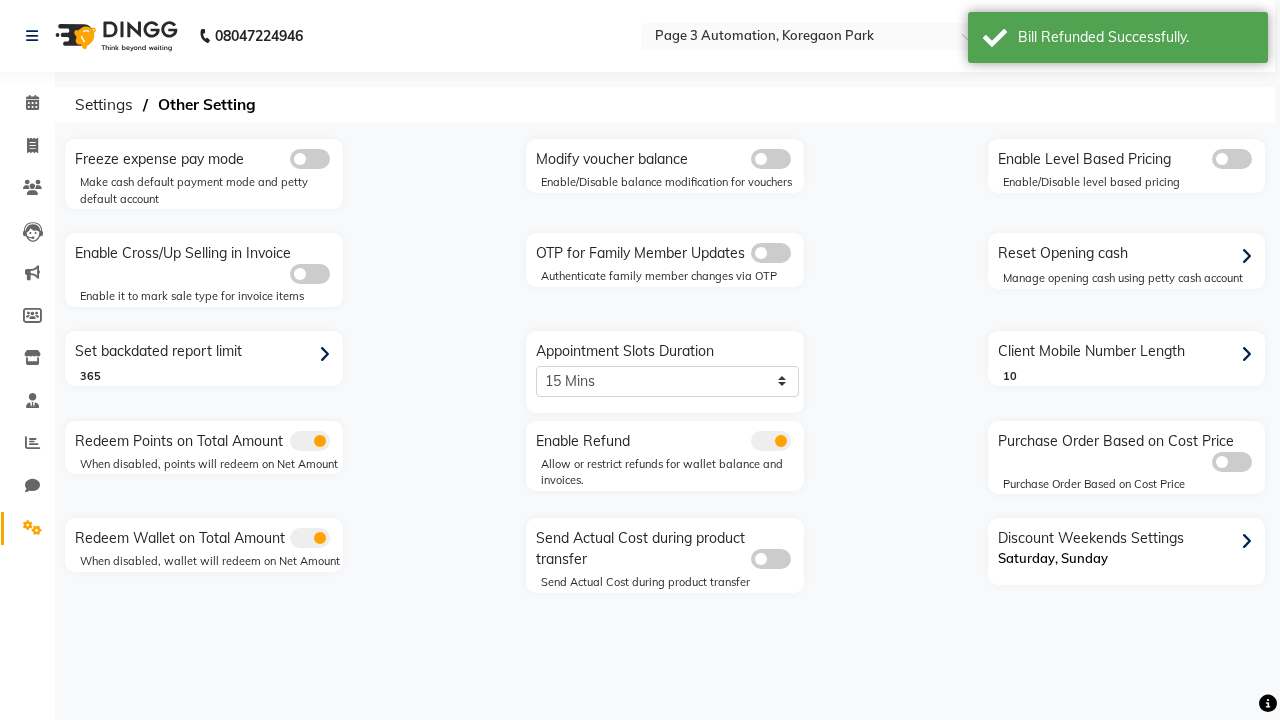 scroll, scrollTop: 0, scrollLeft: 0, axis: both 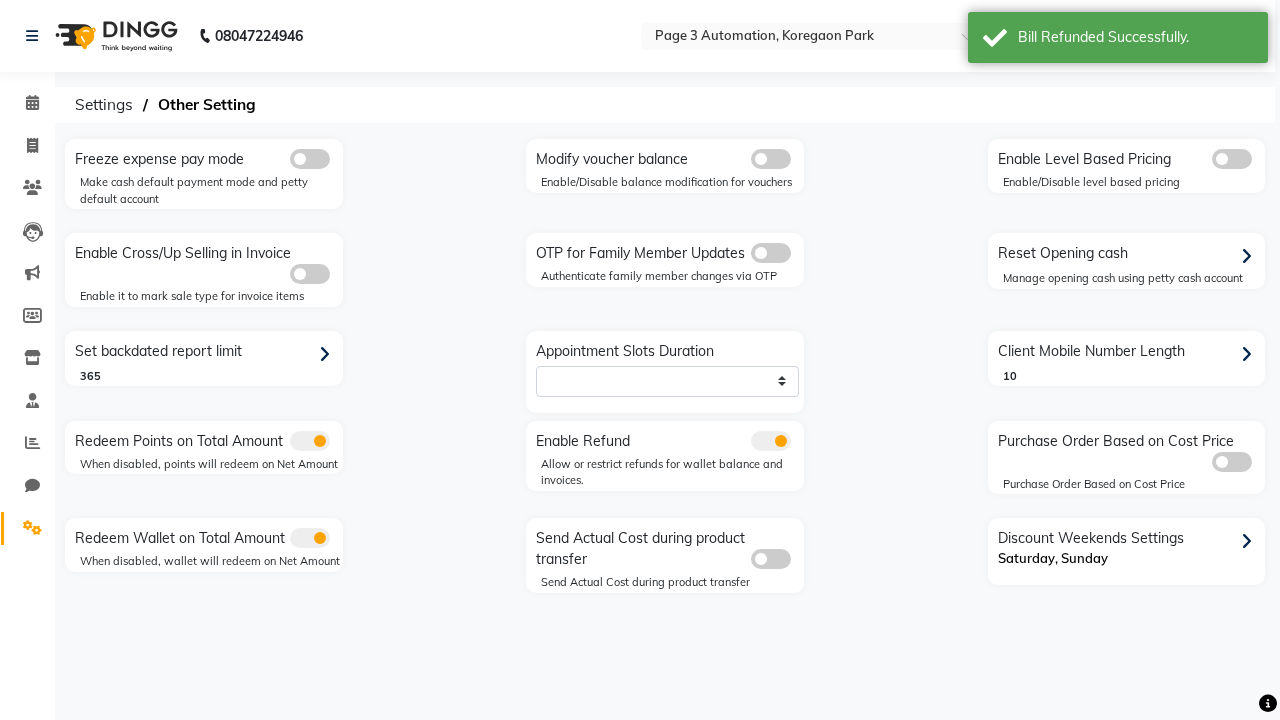 select on "1486" 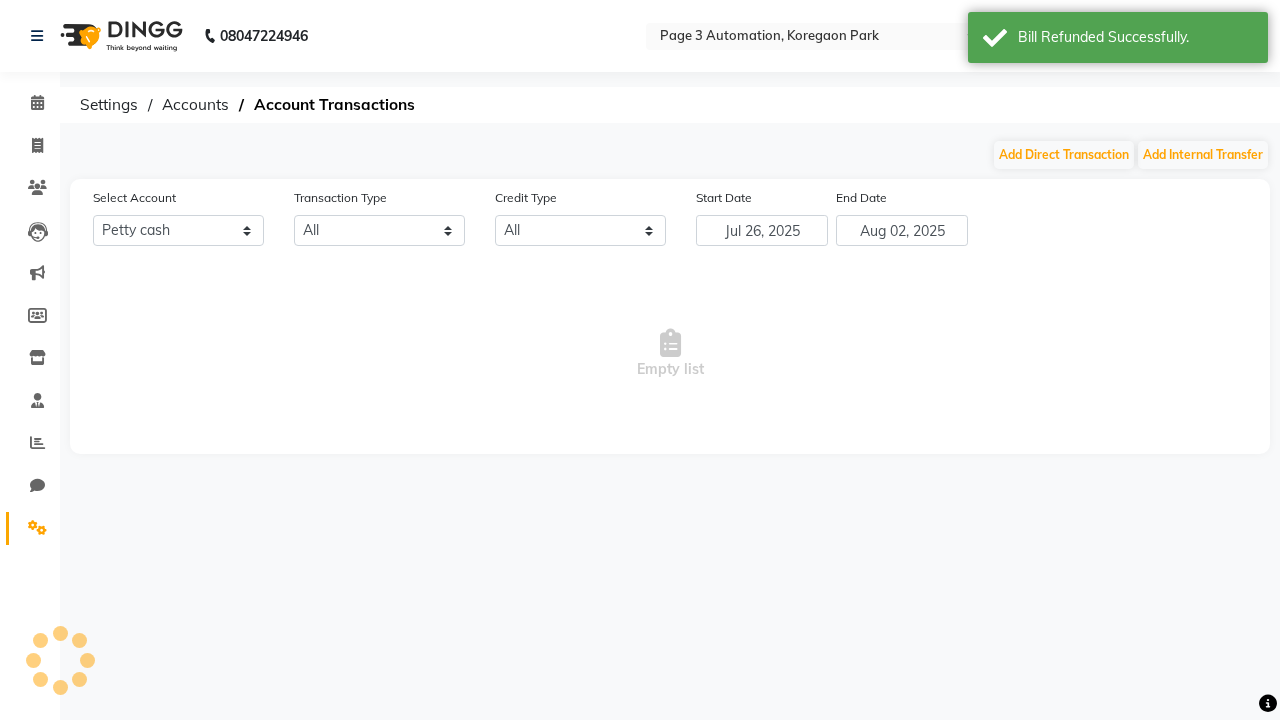 scroll, scrollTop: 0, scrollLeft: 0, axis: both 